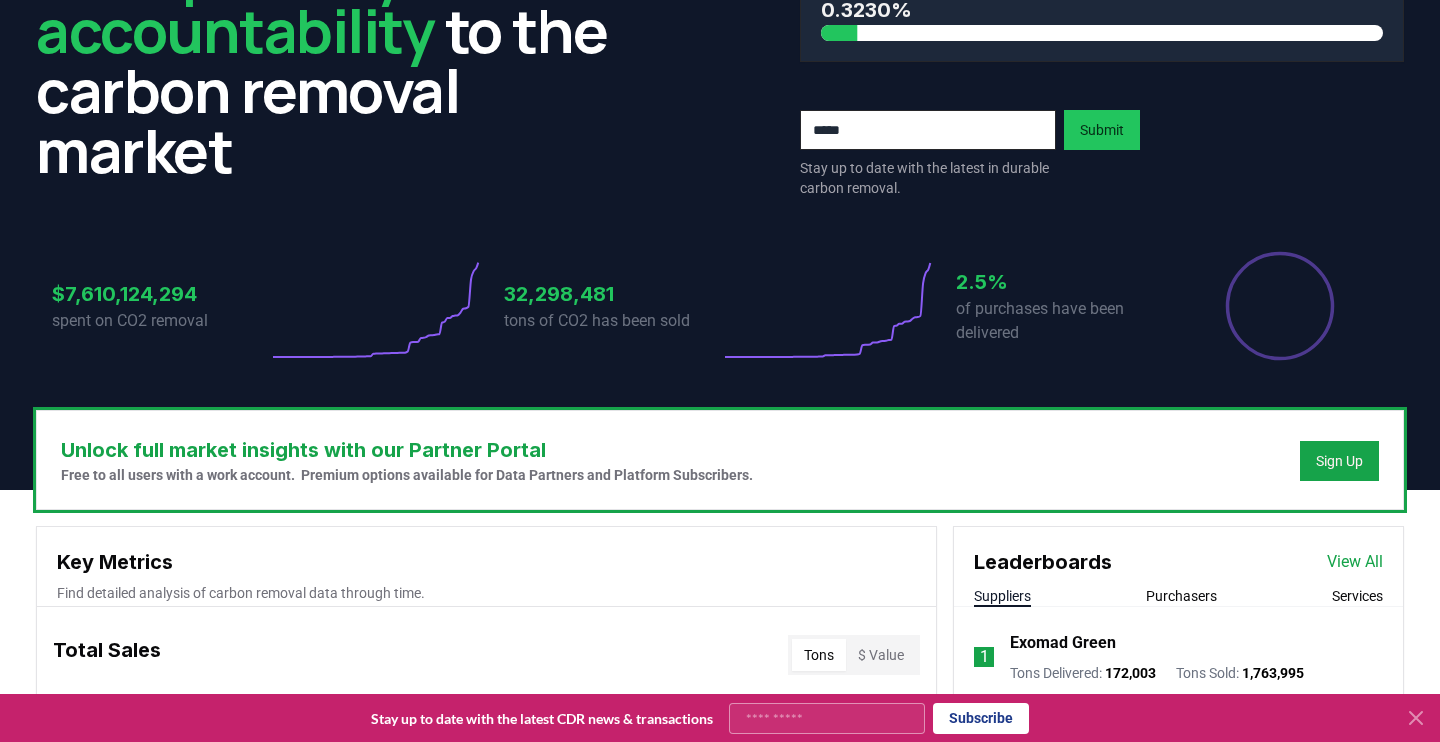 scroll, scrollTop: 0, scrollLeft: 0, axis: both 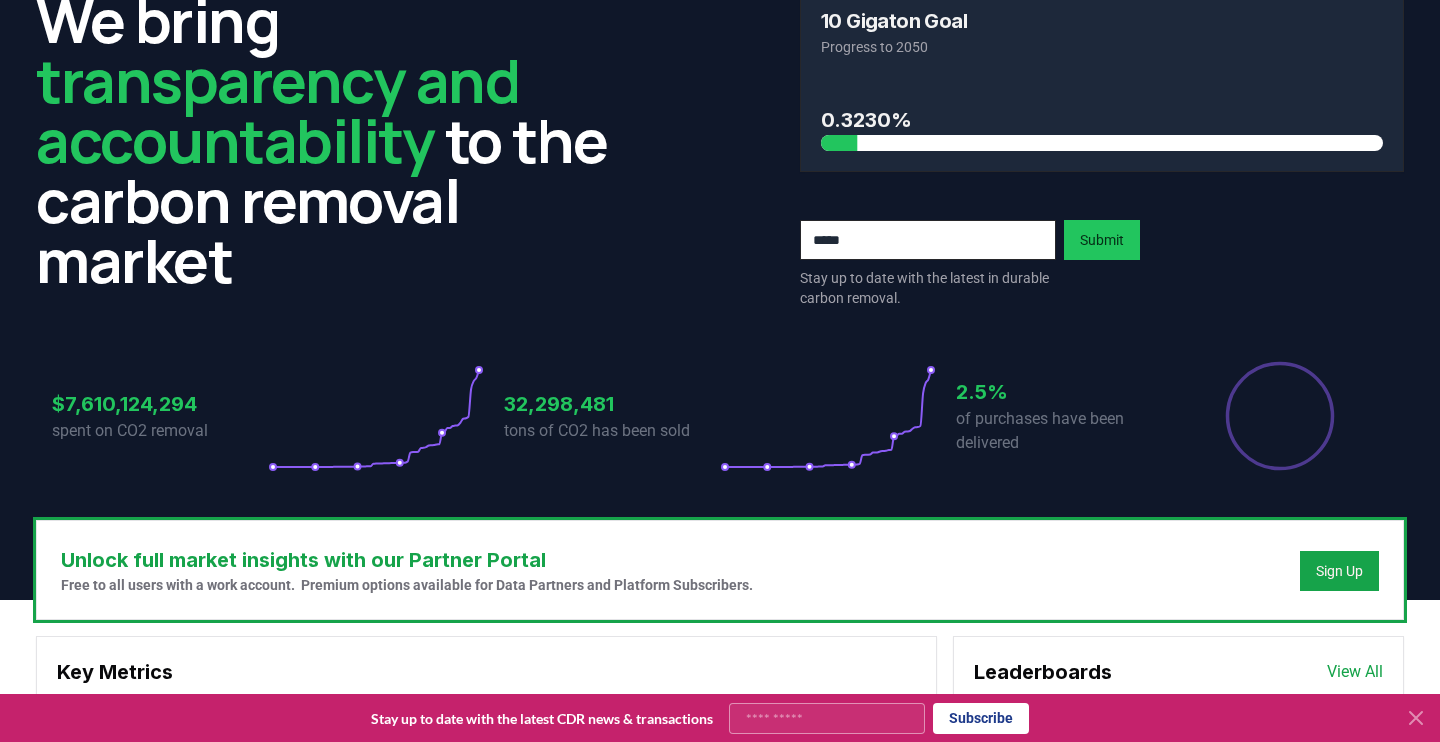 click 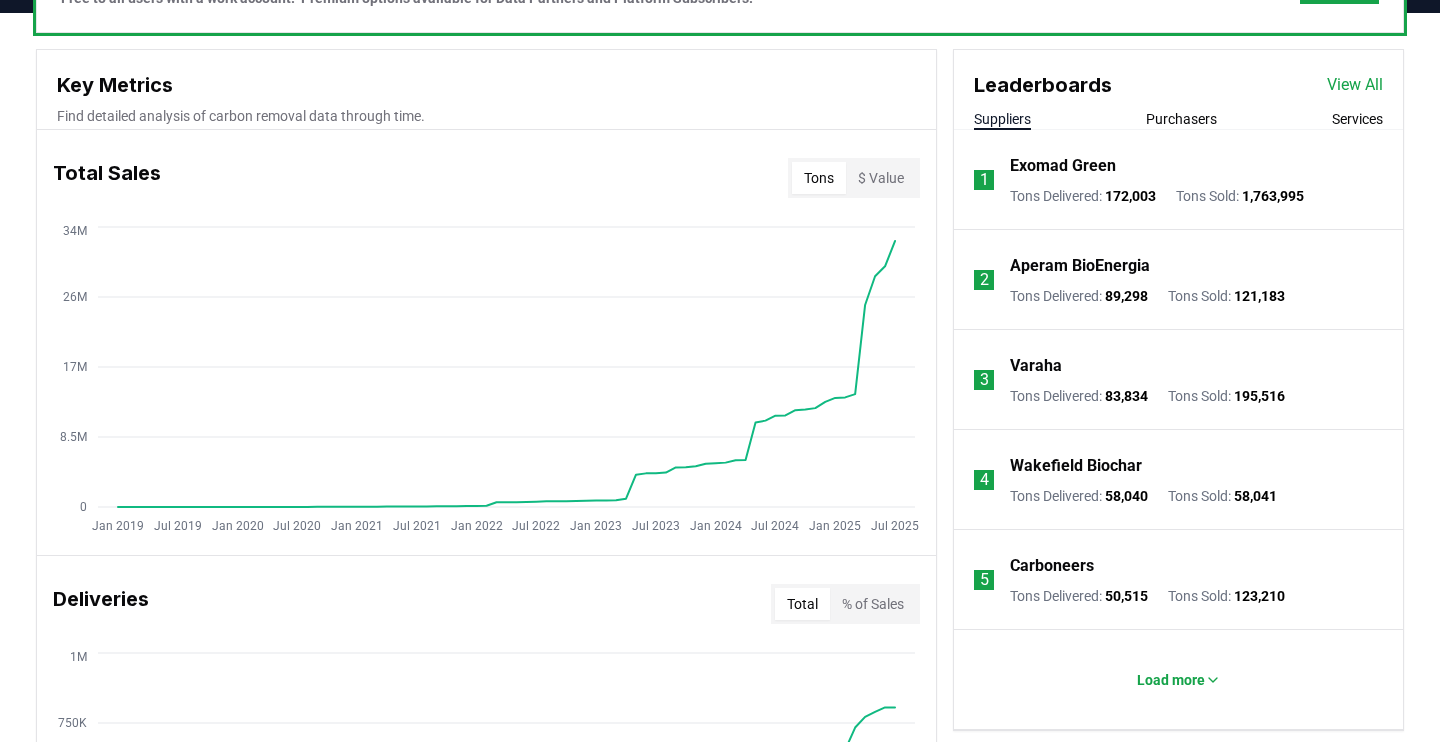 scroll, scrollTop: 690, scrollLeft: 0, axis: vertical 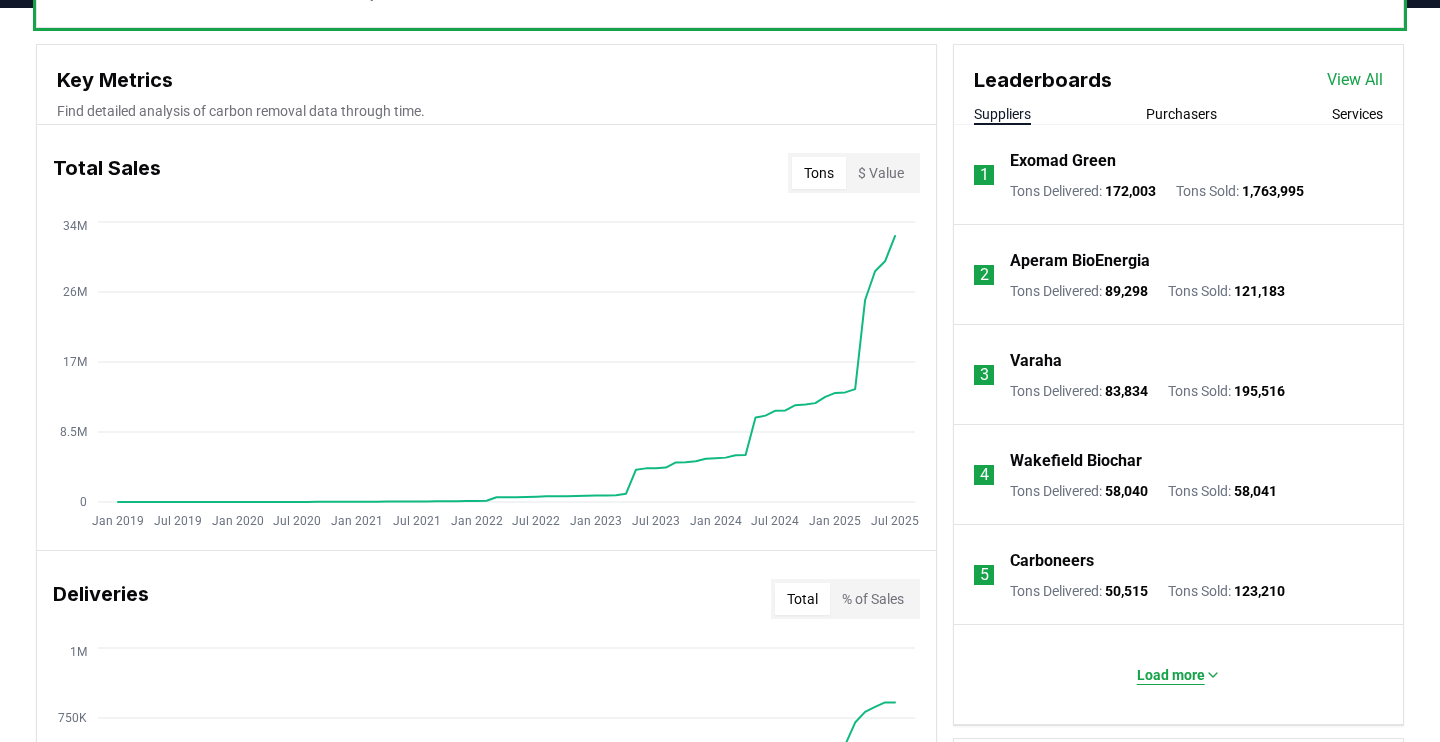 click on "Load more" at bounding box center (1179, 675) 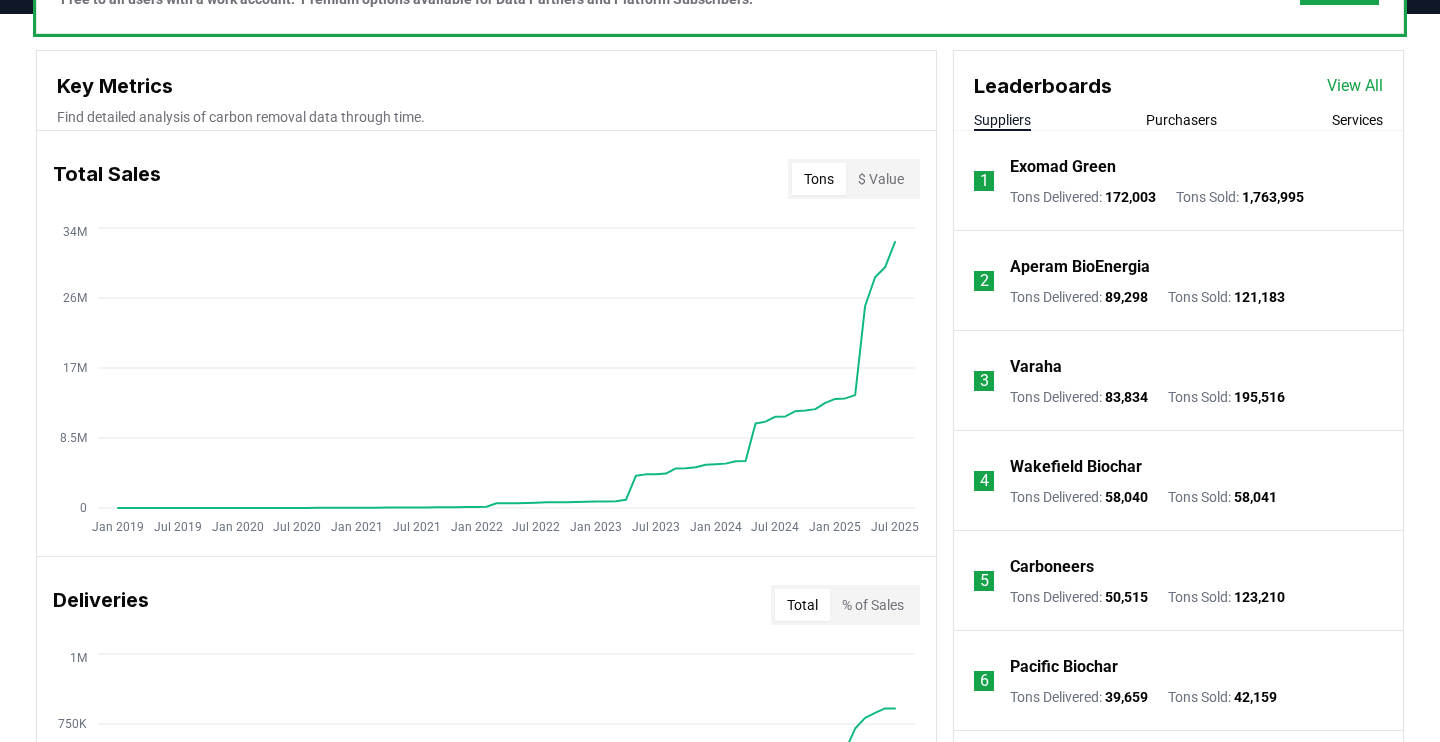 scroll, scrollTop: 677, scrollLeft: 0, axis: vertical 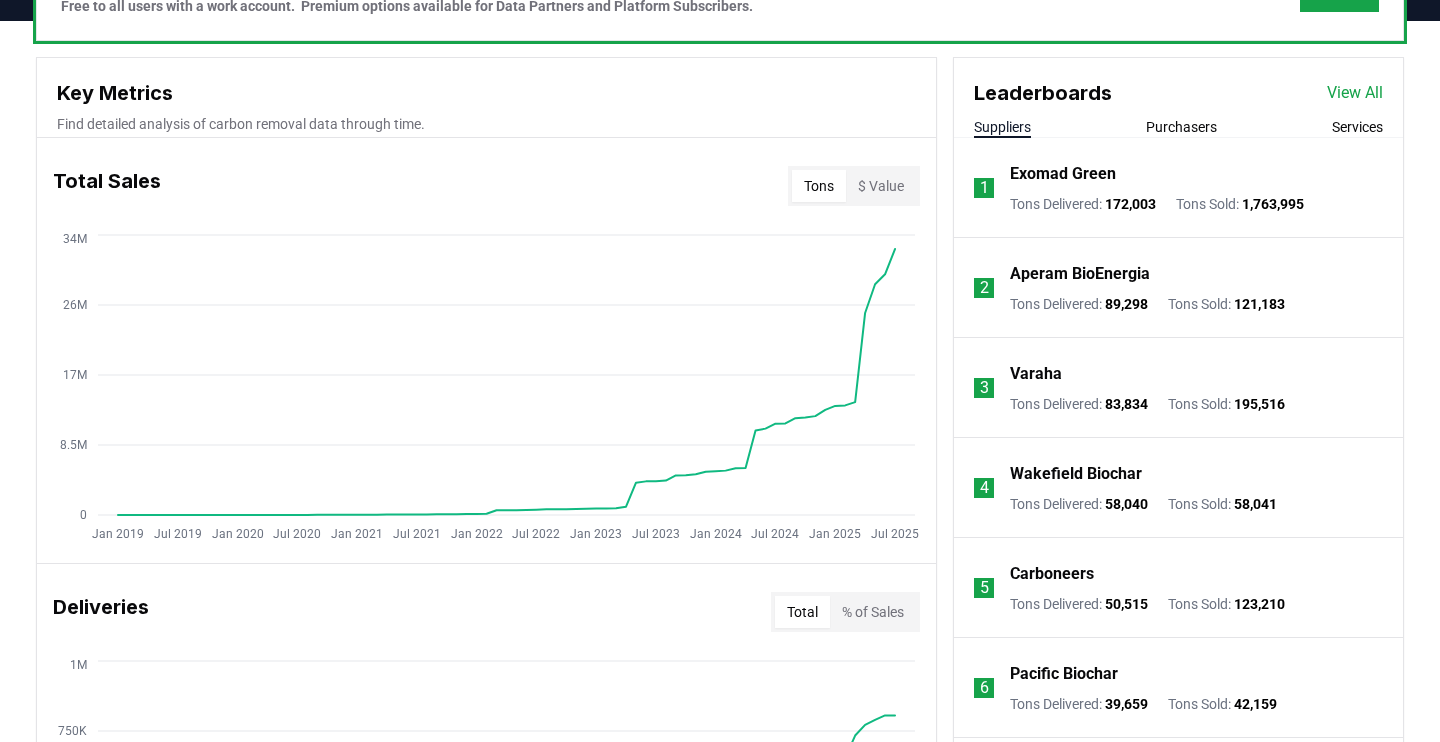 click on "Purchasers" at bounding box center (1181, 127) 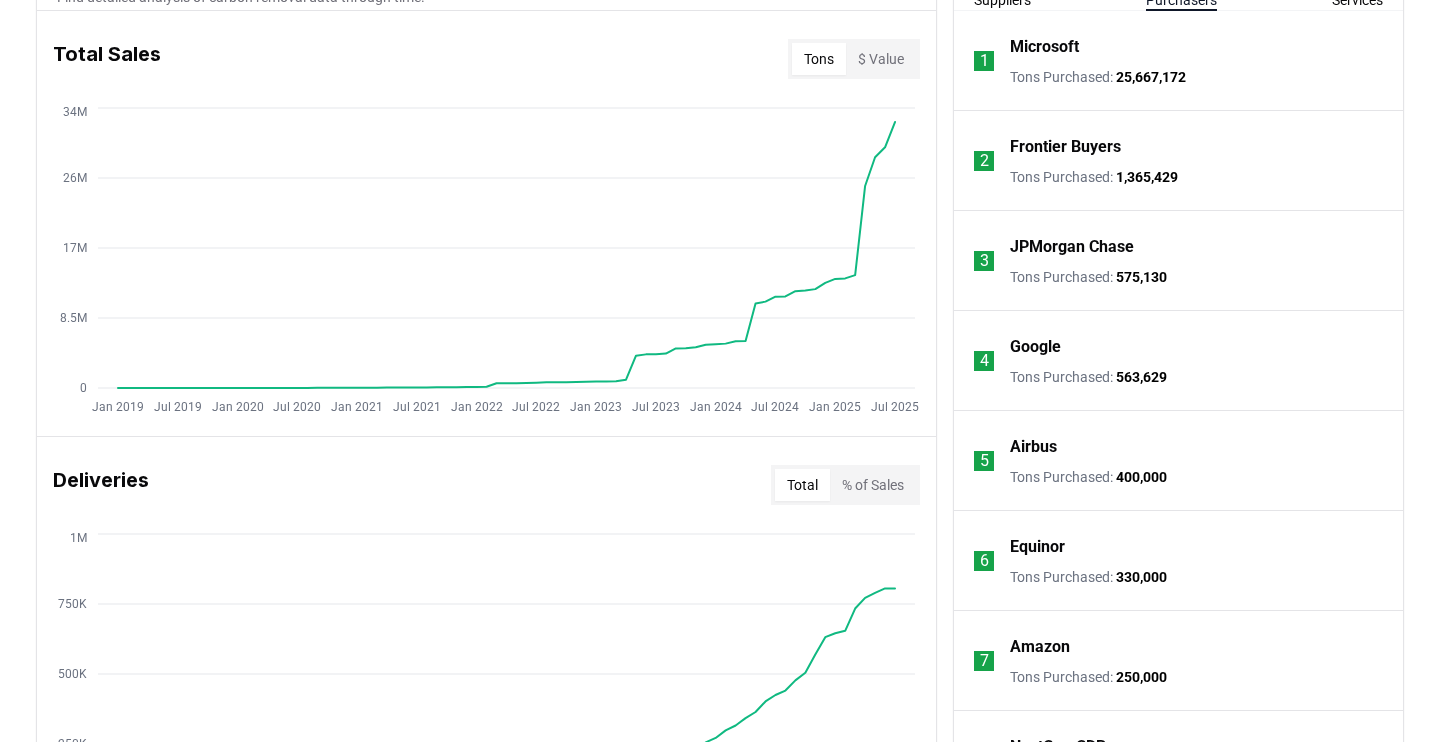 scroll, scrollTop: 796, scrollLeft: 0, axis: vertical 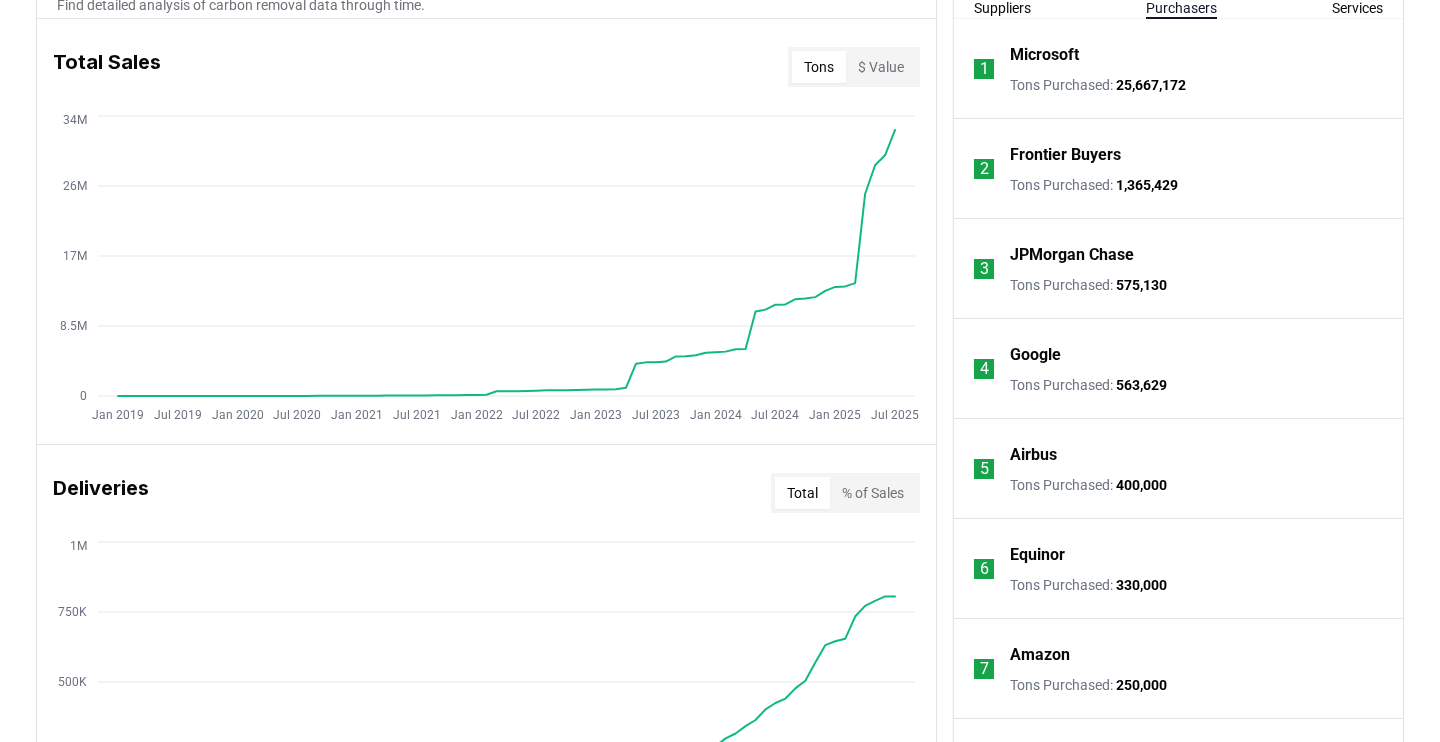 click on "Frontier Buyers" at bounding box center [1065, 155] 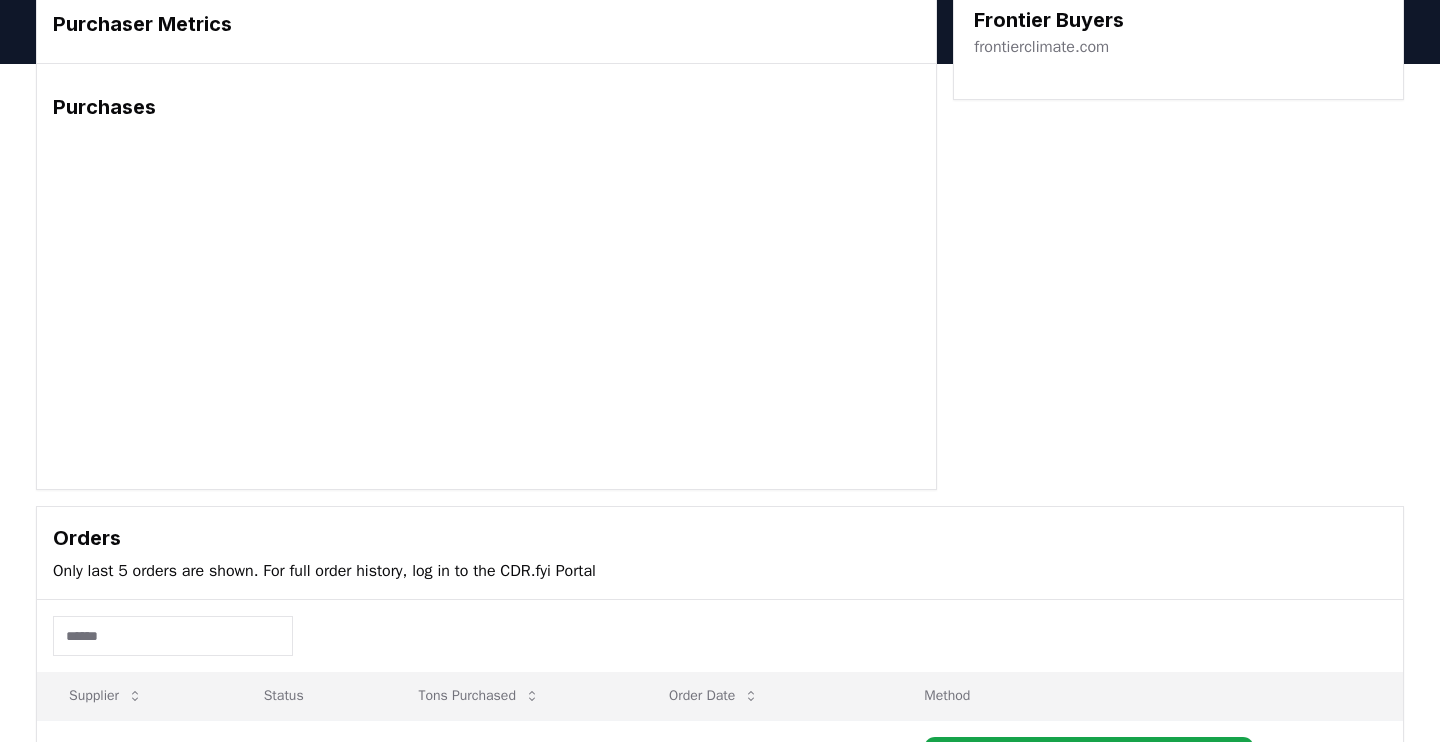 scroll, scrollTop: 0, scrollLeft: 0, axis: both 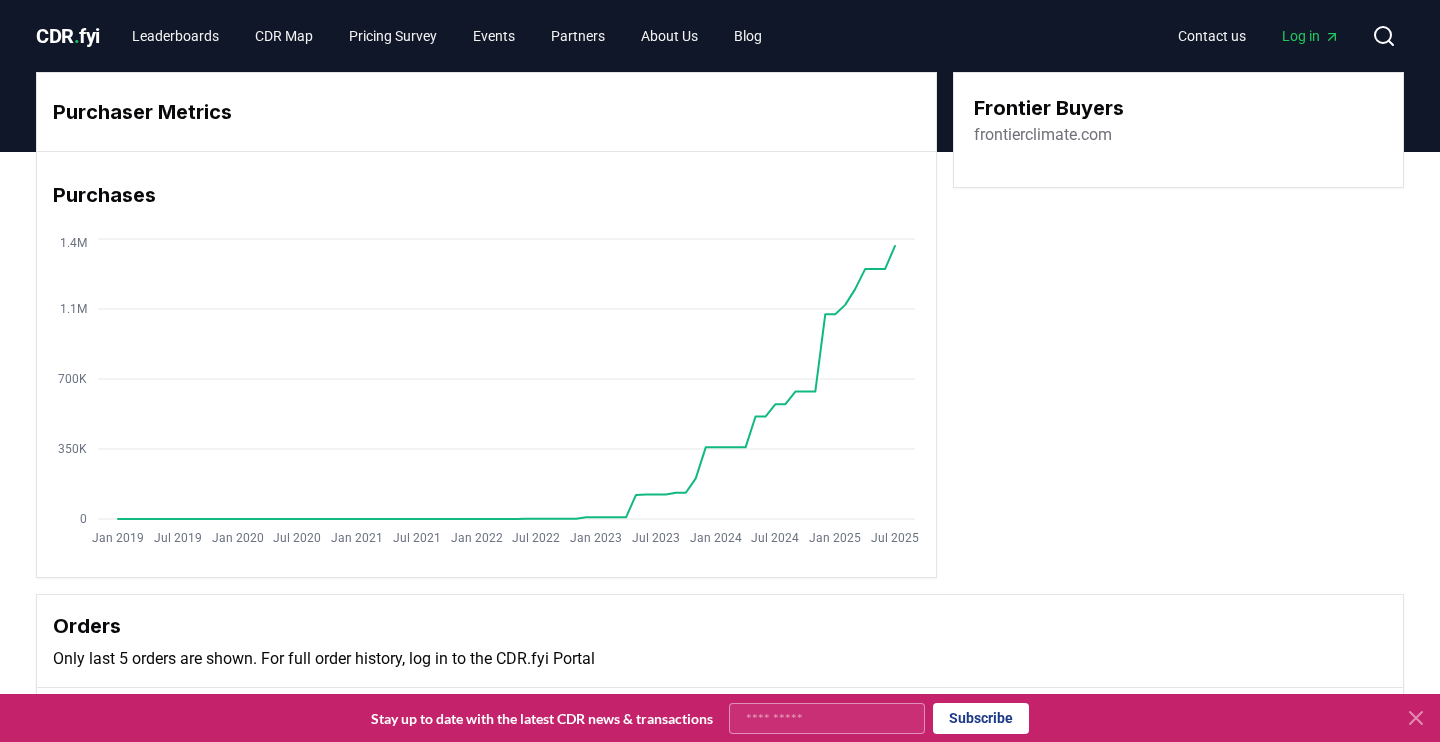 click on "CDR . fyi" at bounding box center [68, 36] 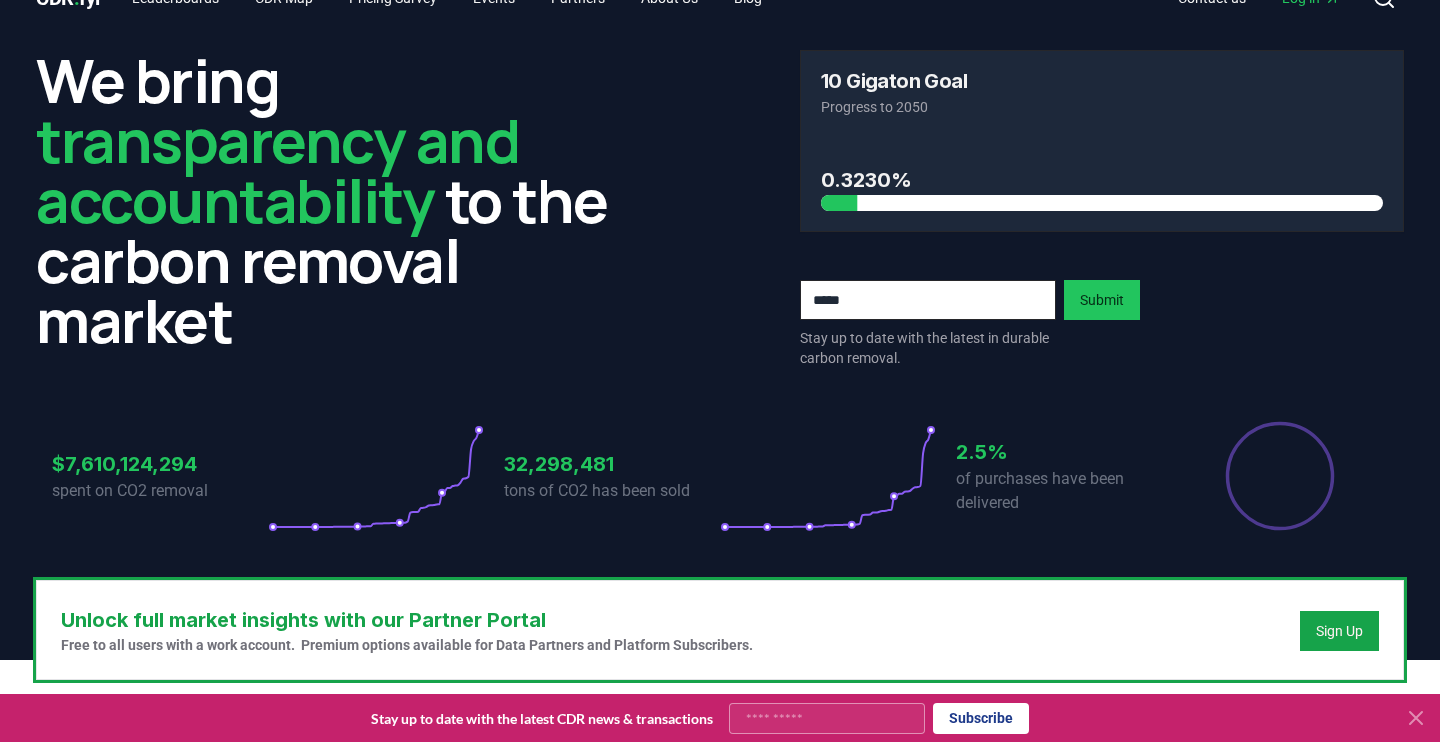 scroll, scrollTop: 0, scrollLeft: 0, axis: both 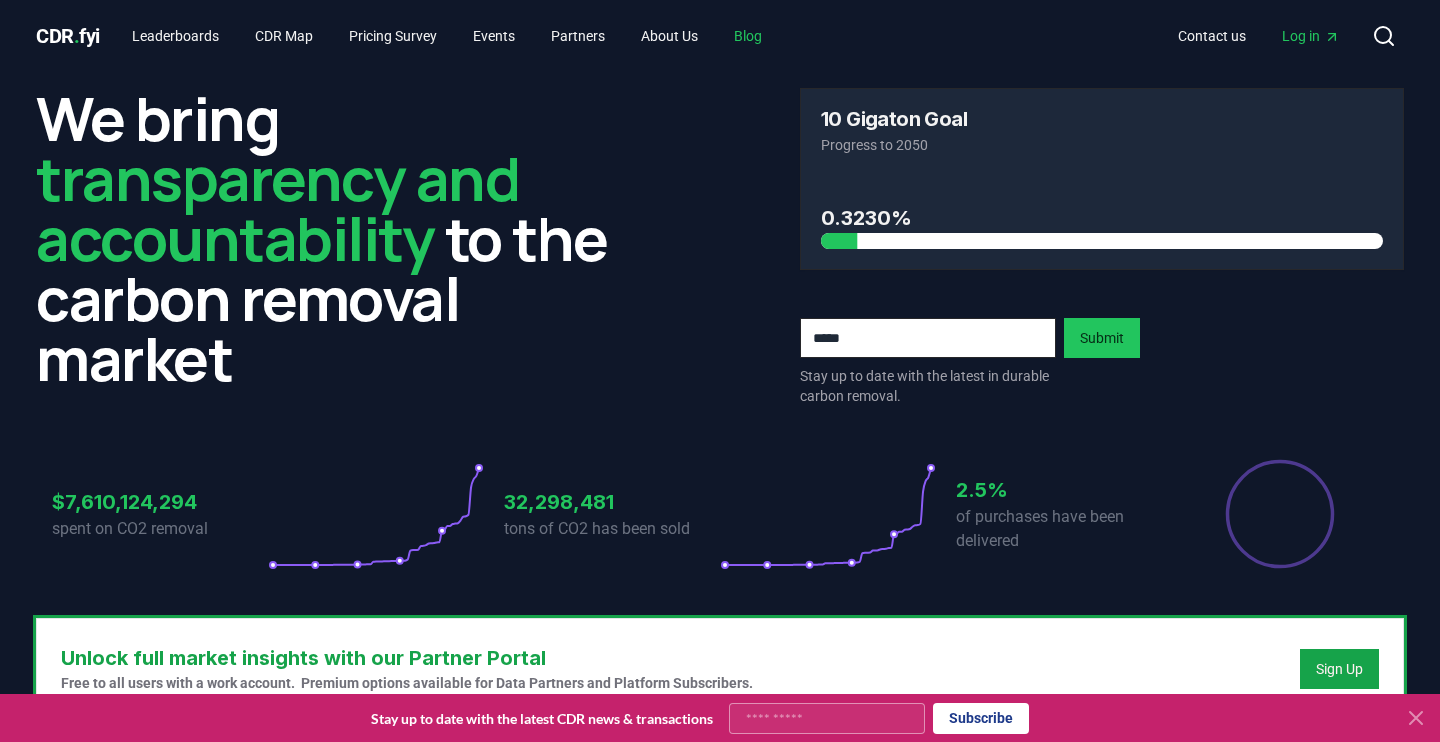 click on "Blog" at bounding box center [748, 36] 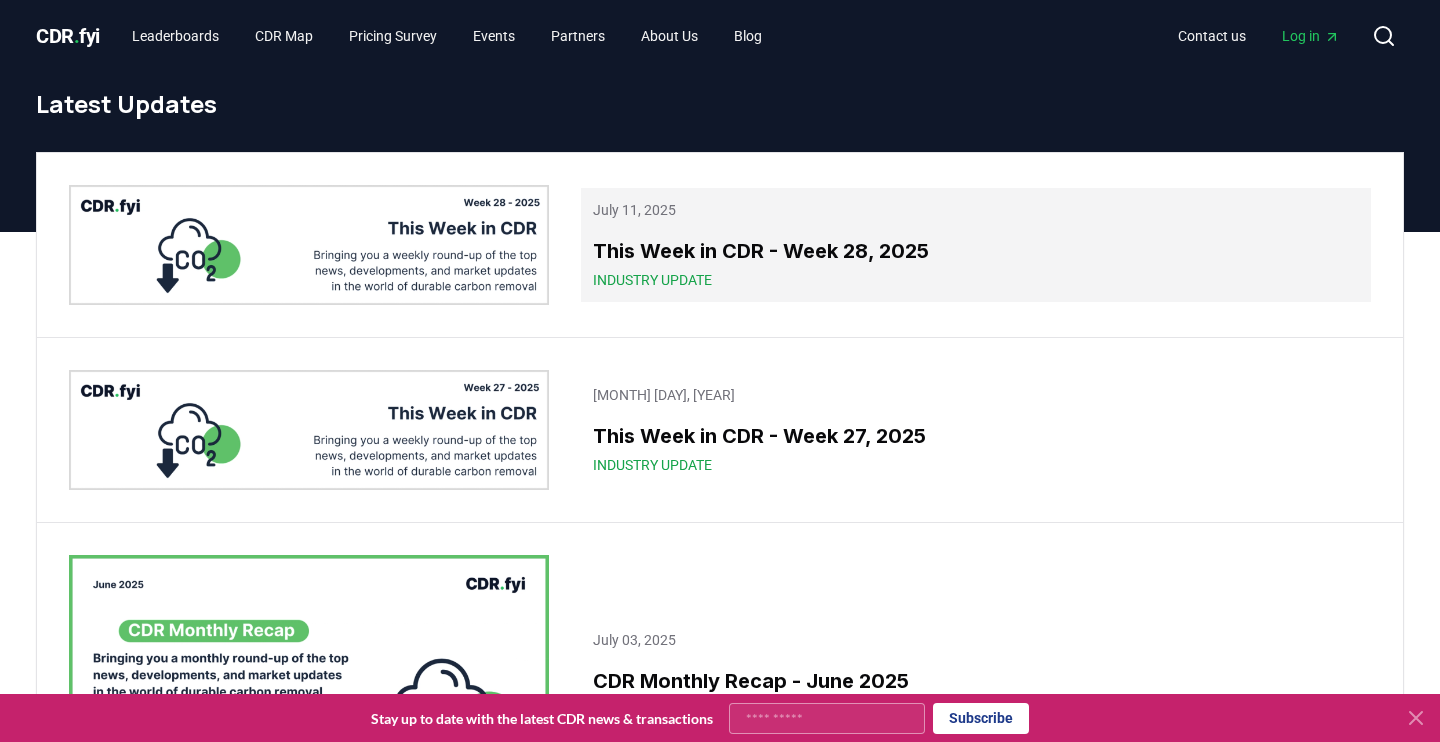 click on "Industry Update" at bounding box center [652, 280] 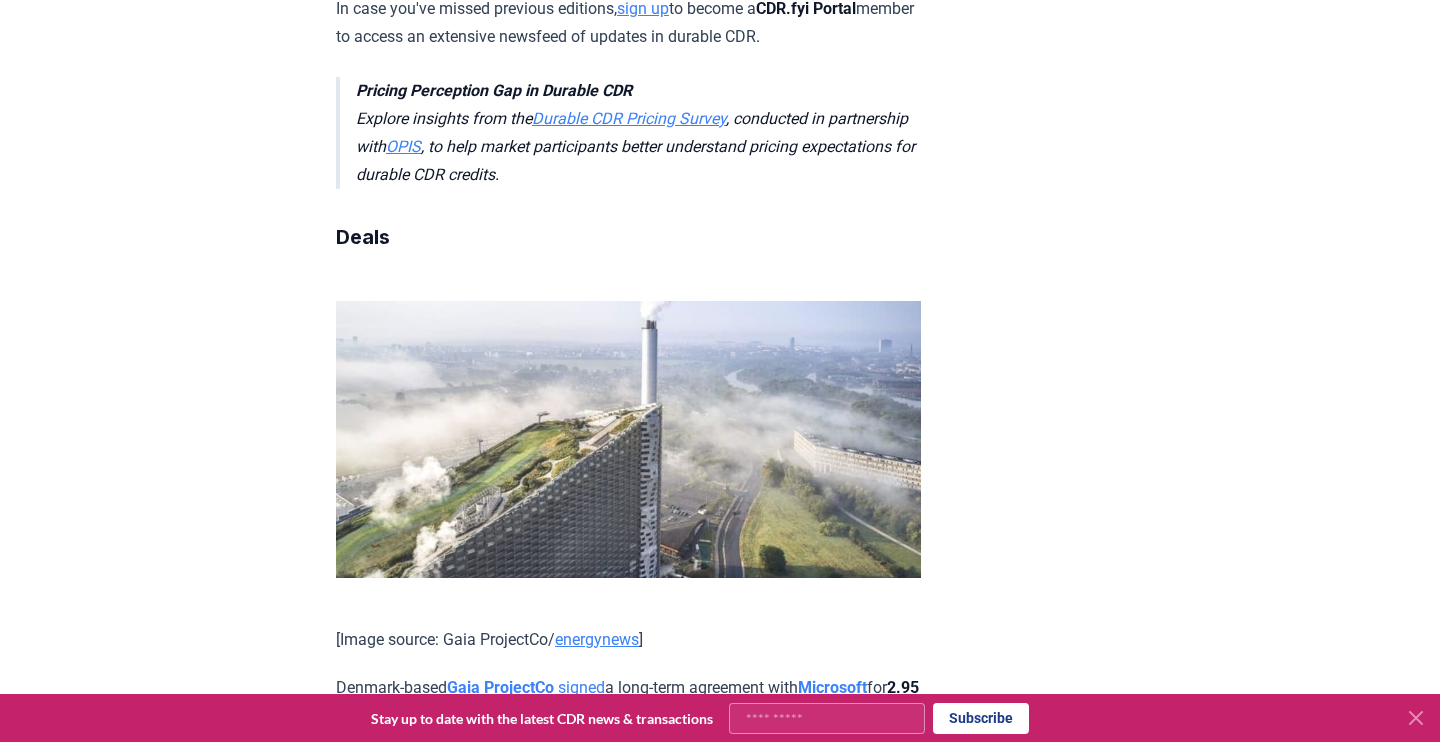 scroll, scrollTop: 1125, scrollLeft: 0, axis: vertical 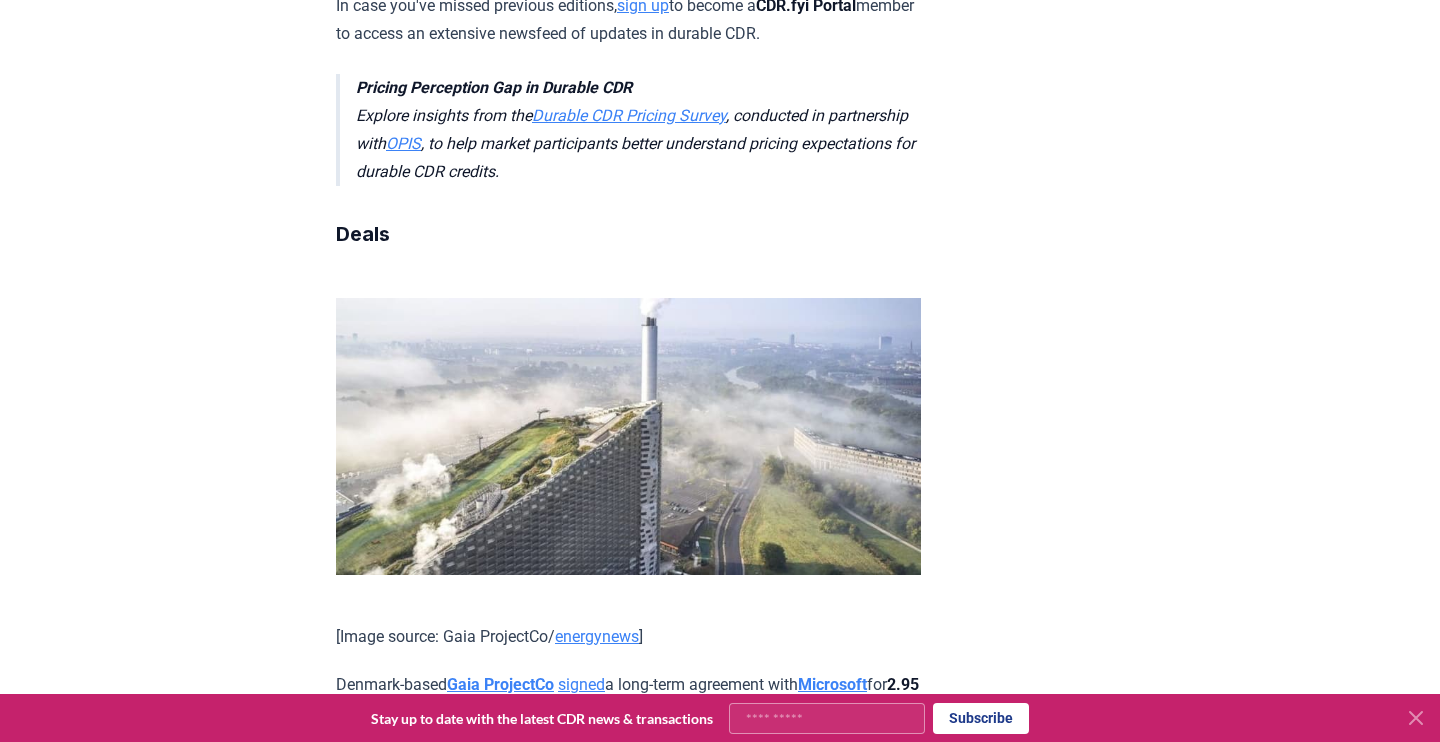 click on "Restord" at bounding box center [654, 948] 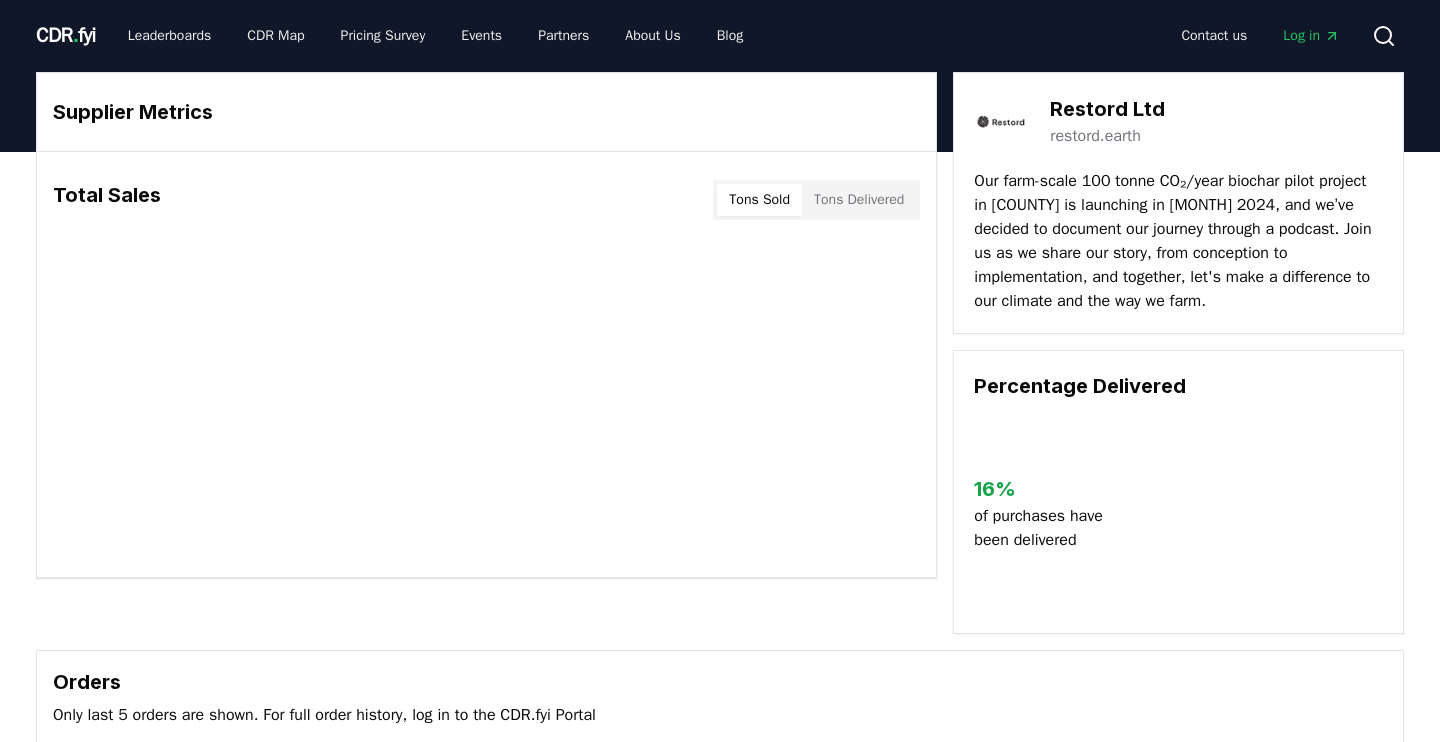 scroll, scrollTop: 0, scrollLeft: 0, axis: both 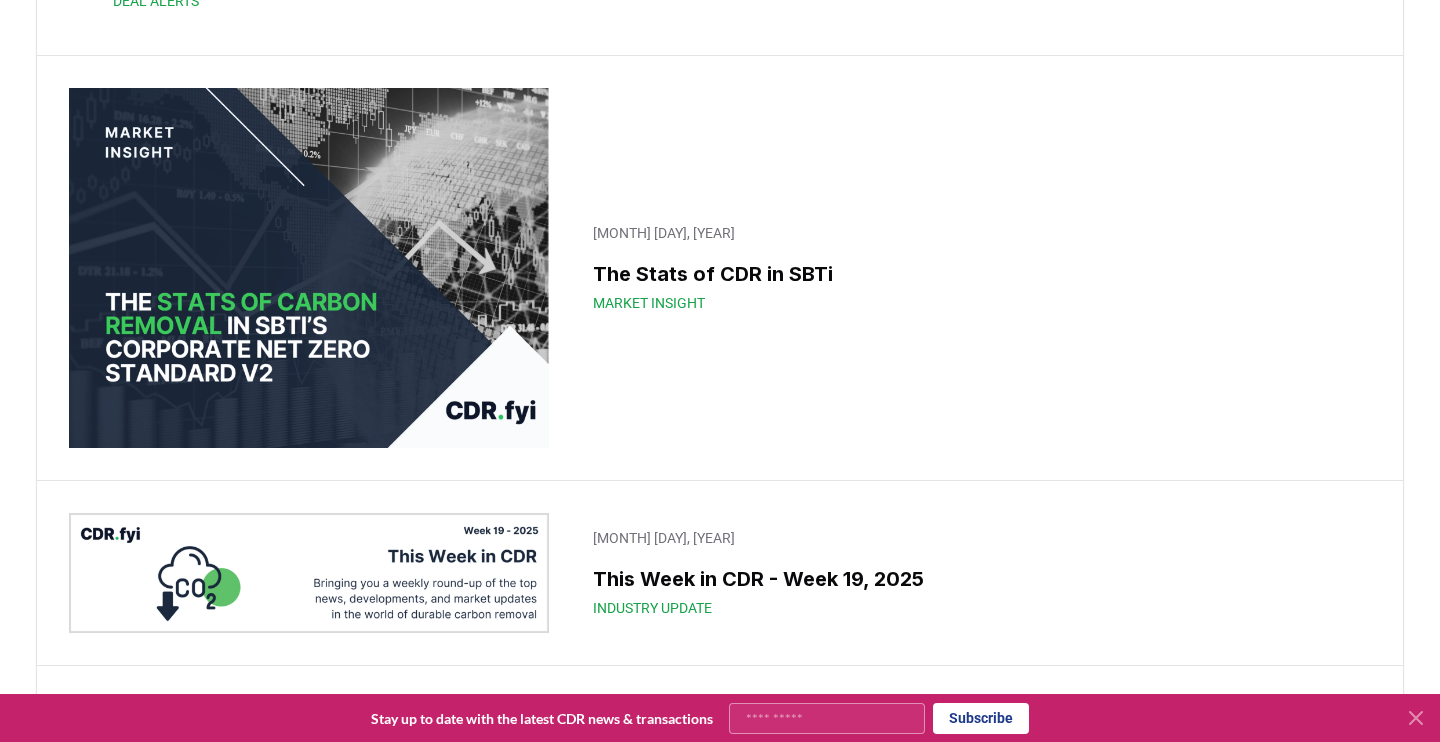 click on "🚨 Mega CDR Deal Alert! 🚨 CO280<>JPMorganChase" at bounding box center [736, -386] 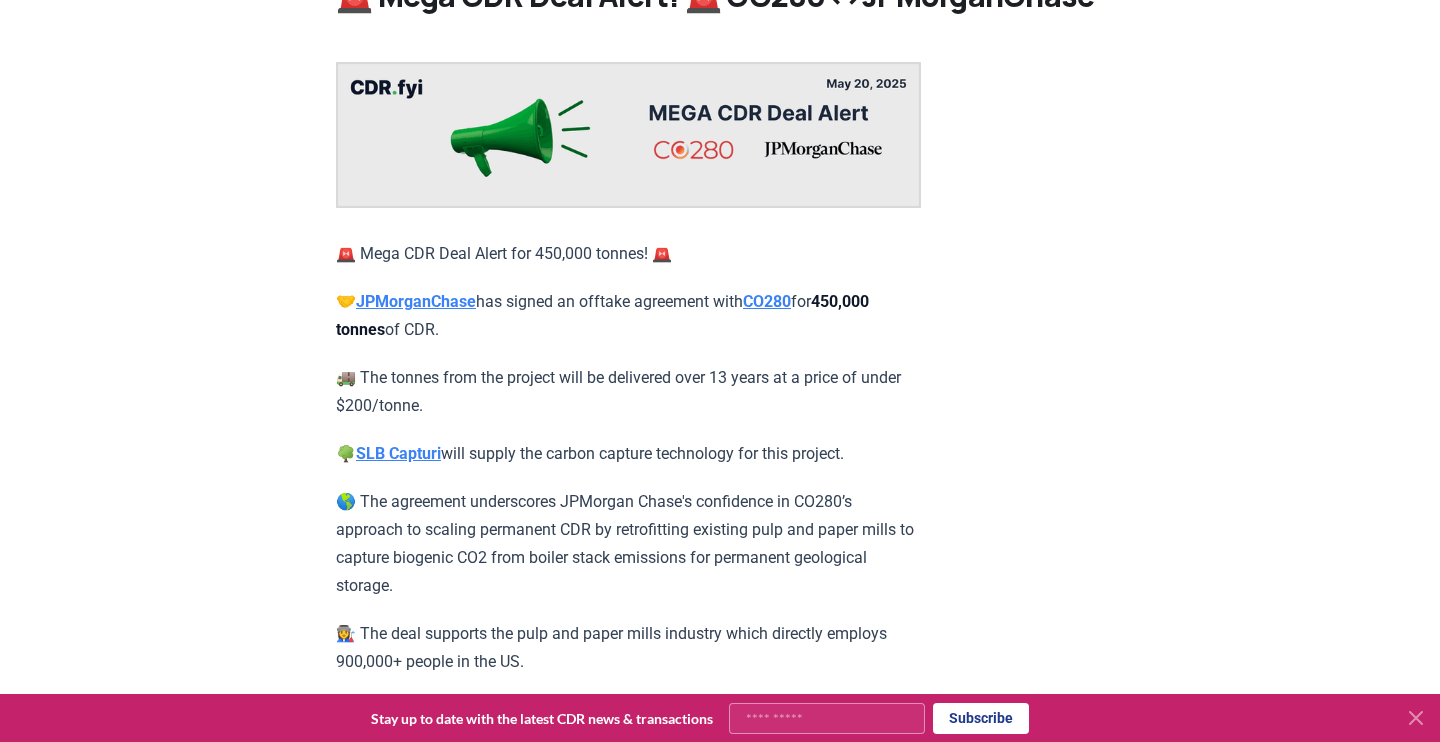 scroll, scrollTop: 170, scrollLeft: 0, axis: vertical 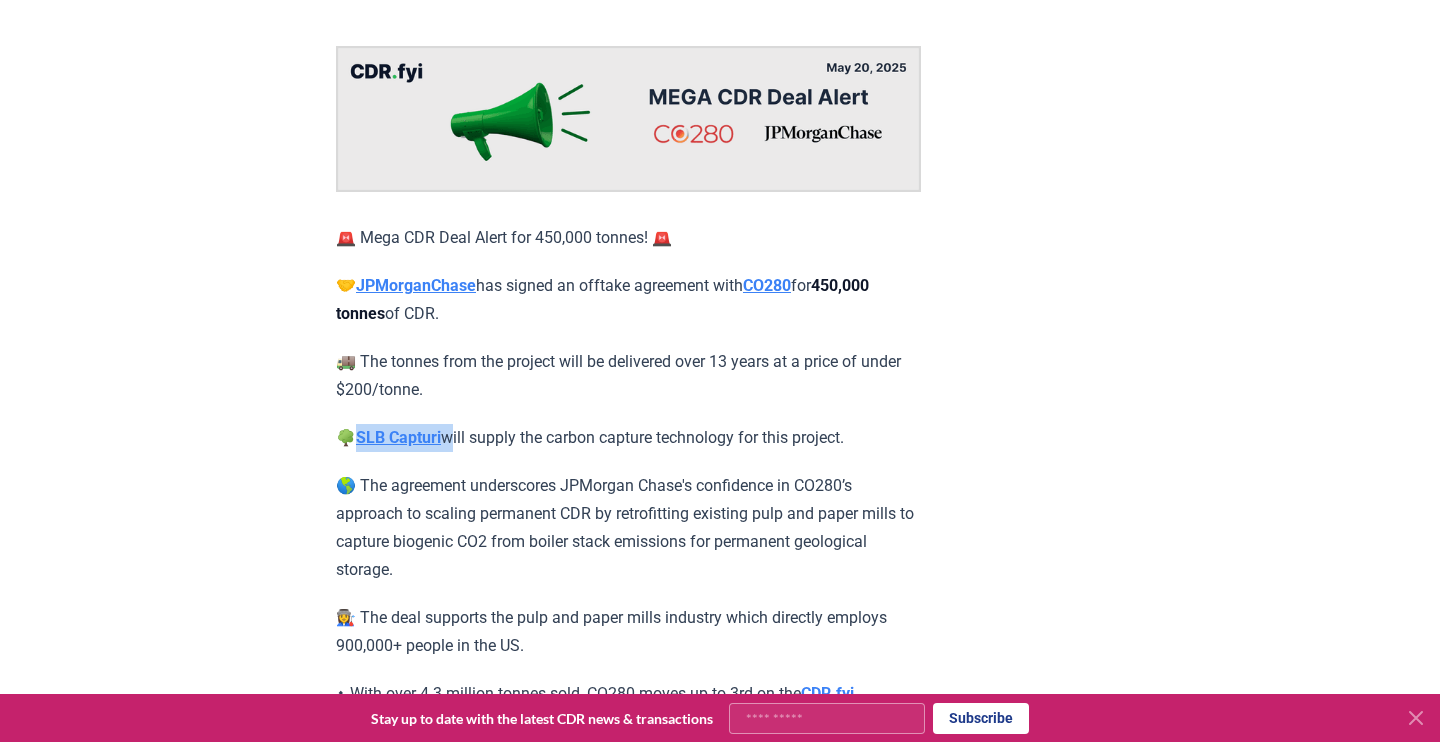 drag, startPoint x: 454, startPoint y: 456, endPoint x: 360, endPoint y: 448, distance: 94.33981 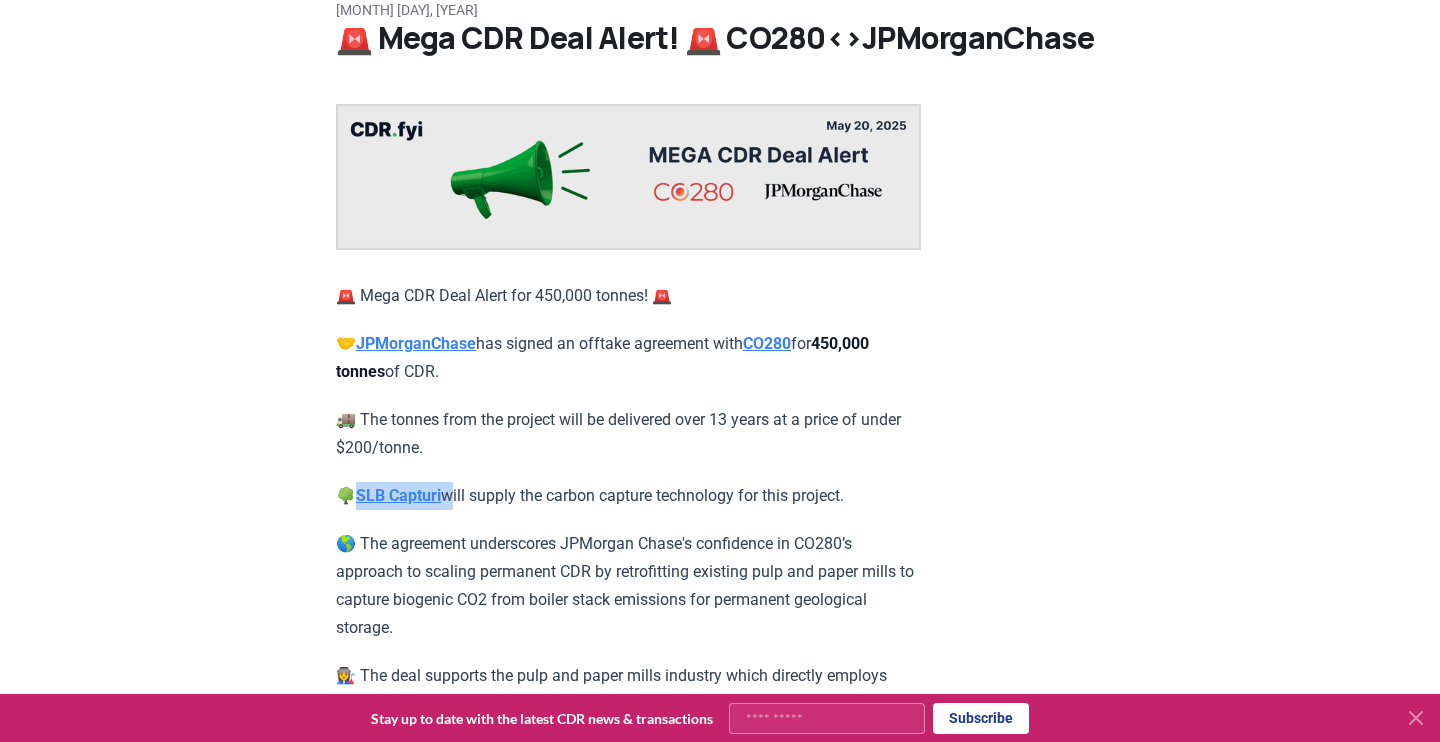 scroll, scrollTop: 0, scrollLeft: 0, axis: both 